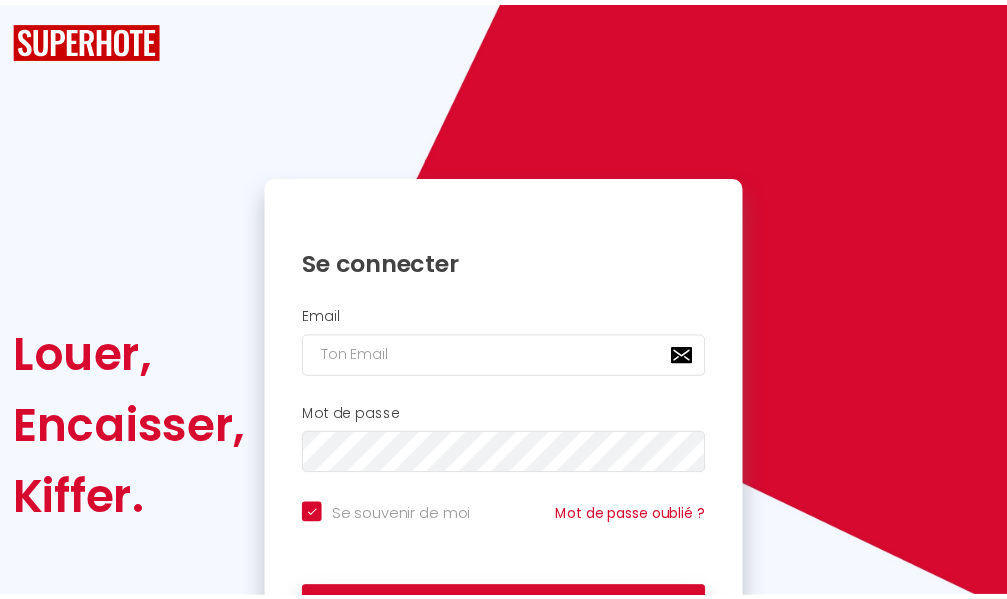 scroll, scrollTop: 0, scrollLeft: 0, axis: both 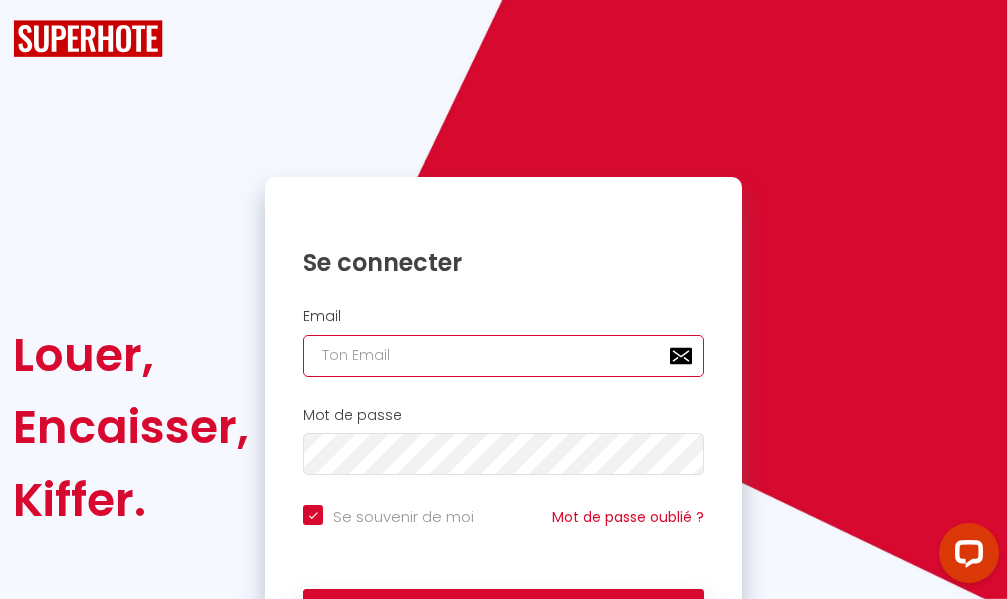 click at bounding box center (503, 356) 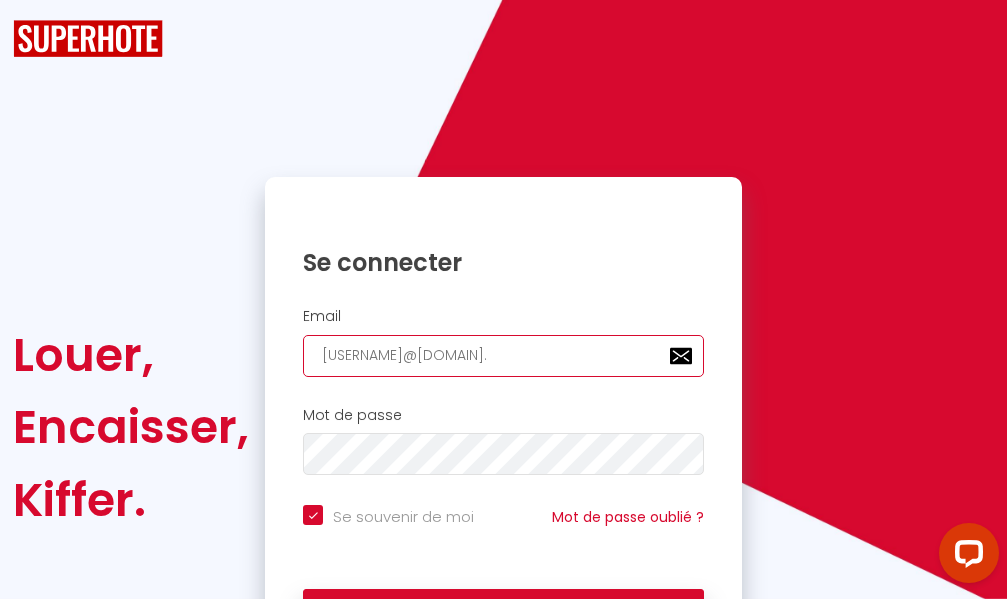 type on "[USERNAME]@[DOMAIN]." 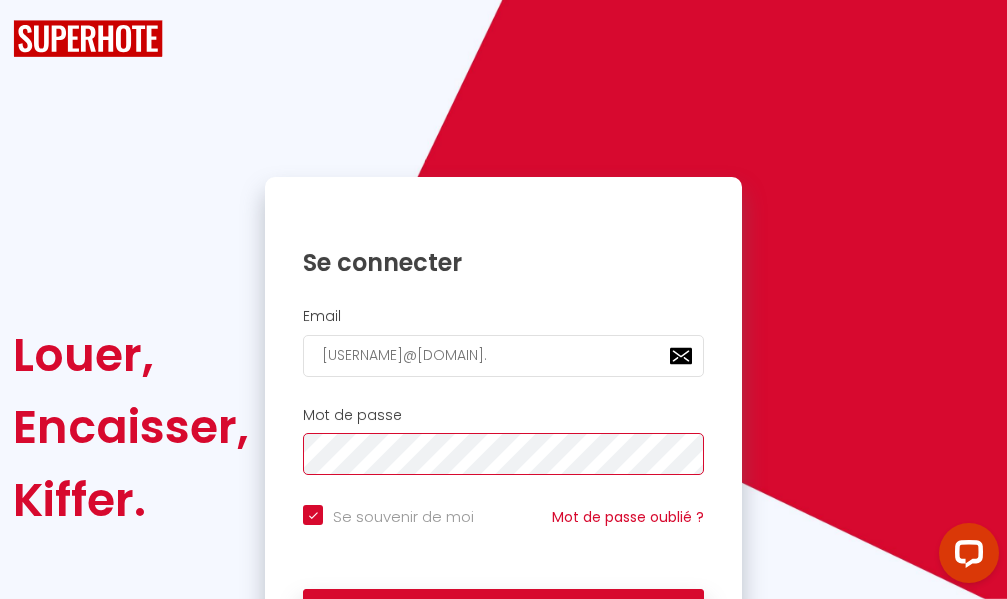 click on "Se connecter" at bounding box center [503, 614] 